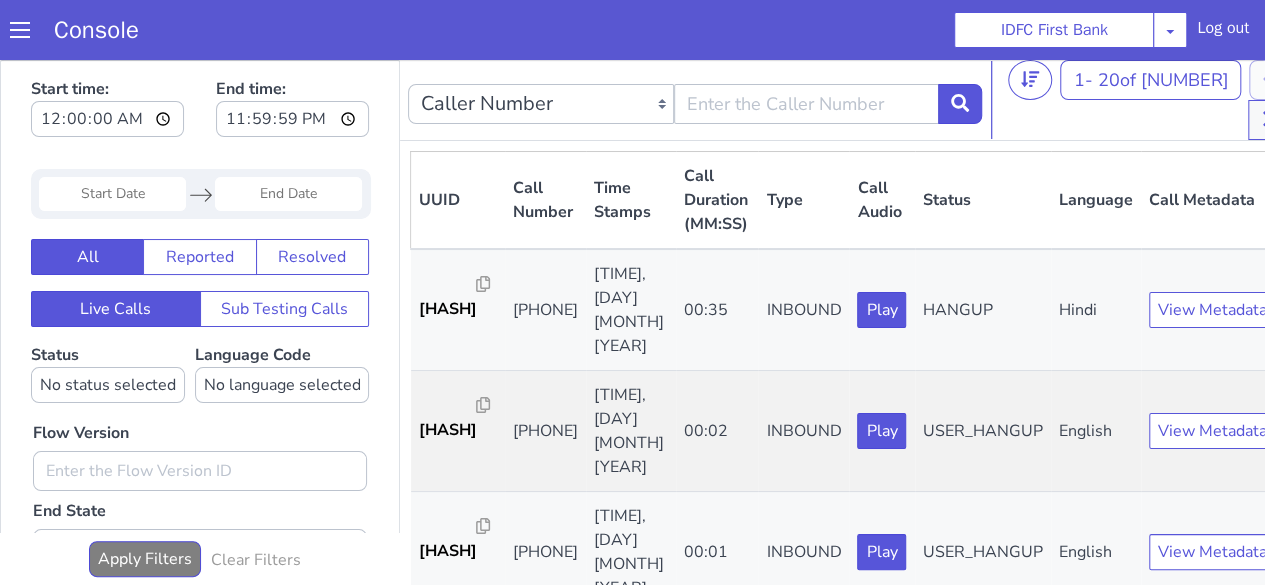 scroll, scrollTop: 0, scrollLeft: 0, axis: both 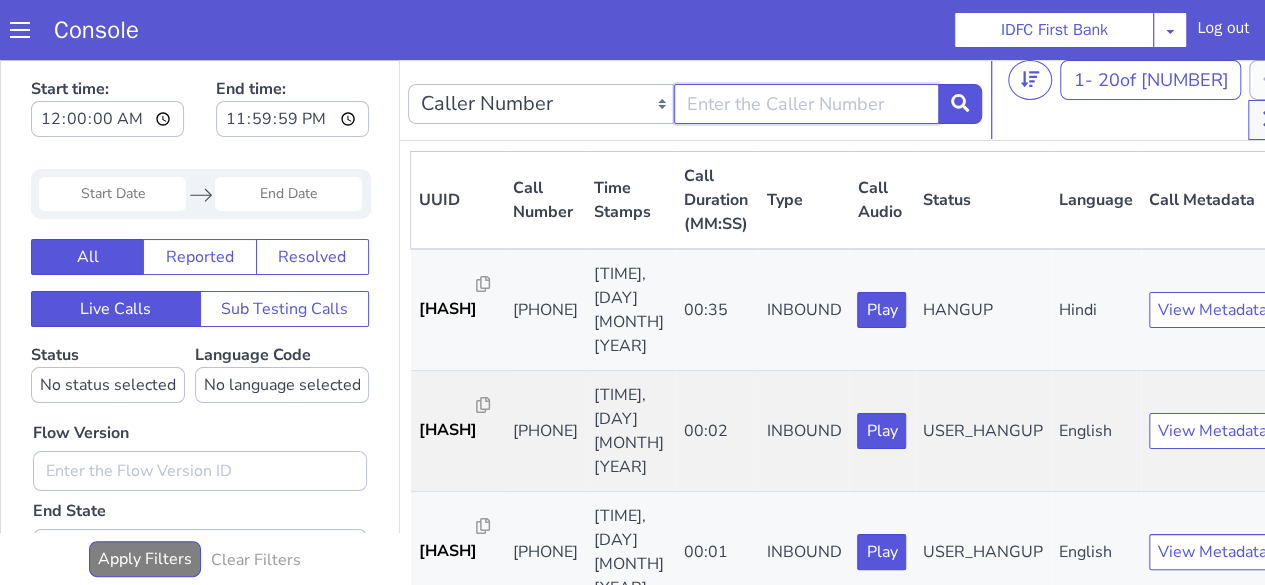 click at bounding box center (984, 833) 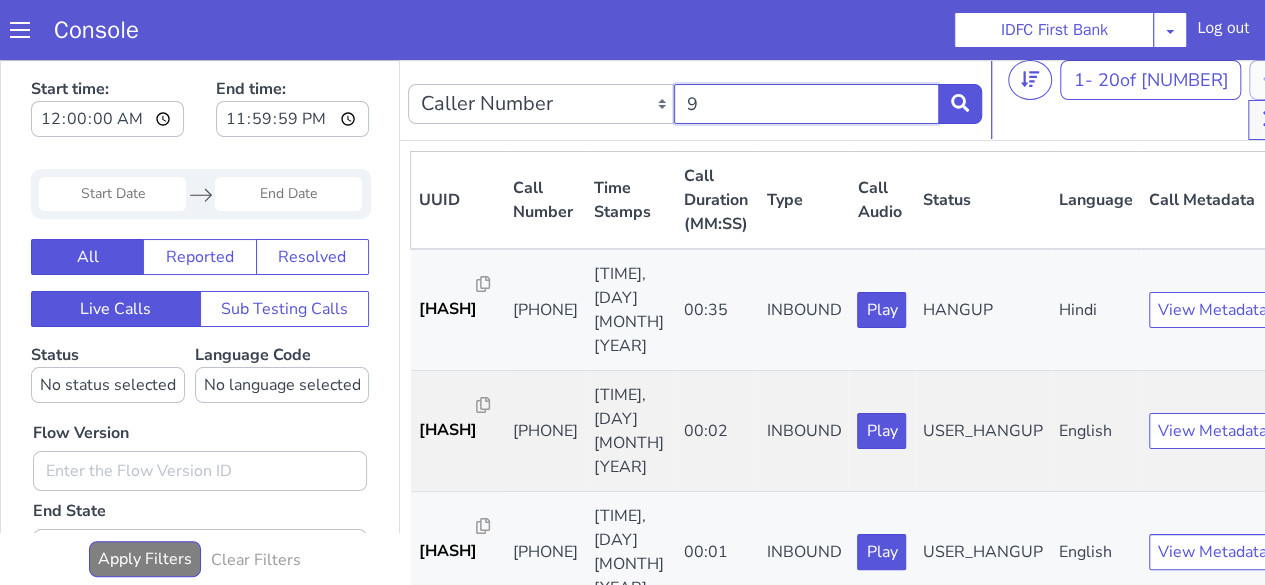 type on "98" 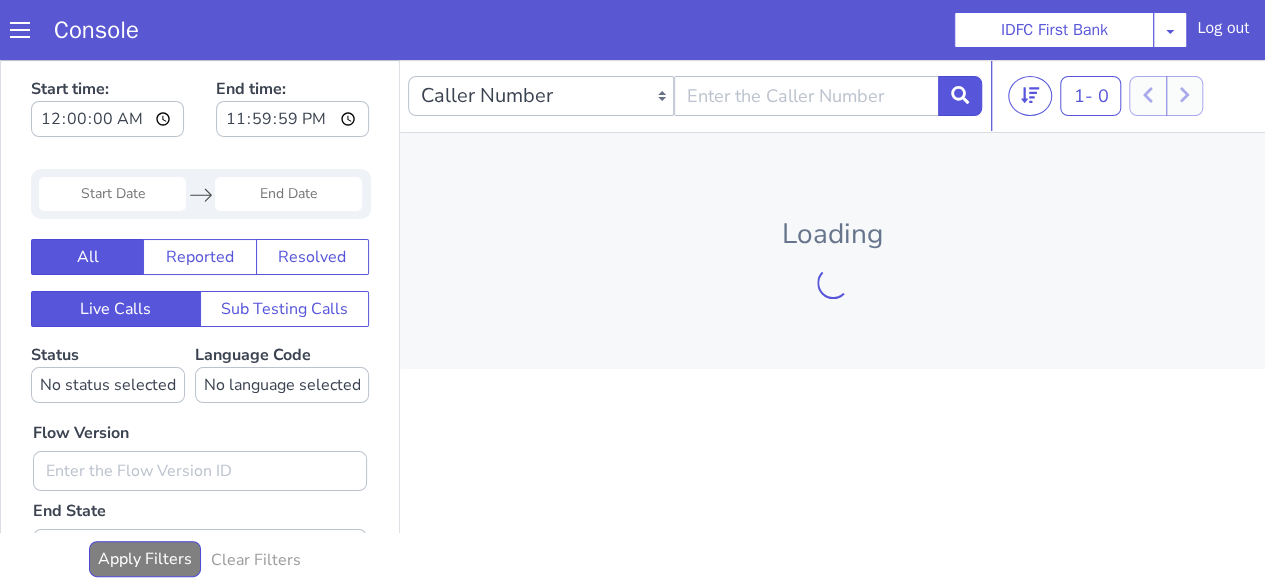 scroll, scrollTop: 0, scrollLeft: 0, axis: both 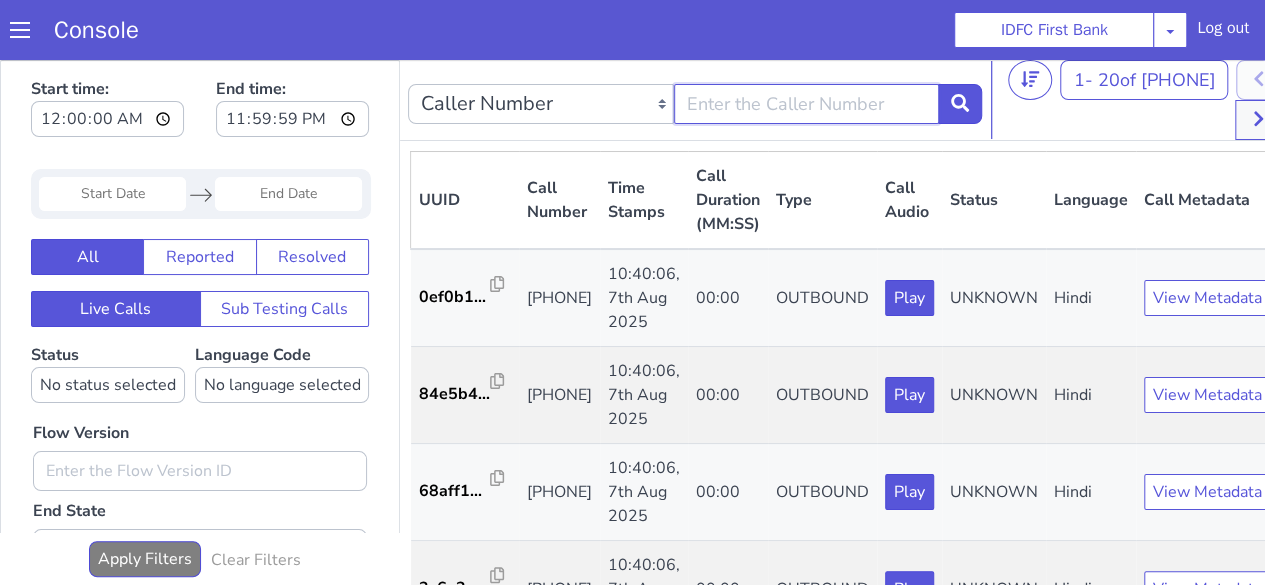click at bounding box center (807, 104) 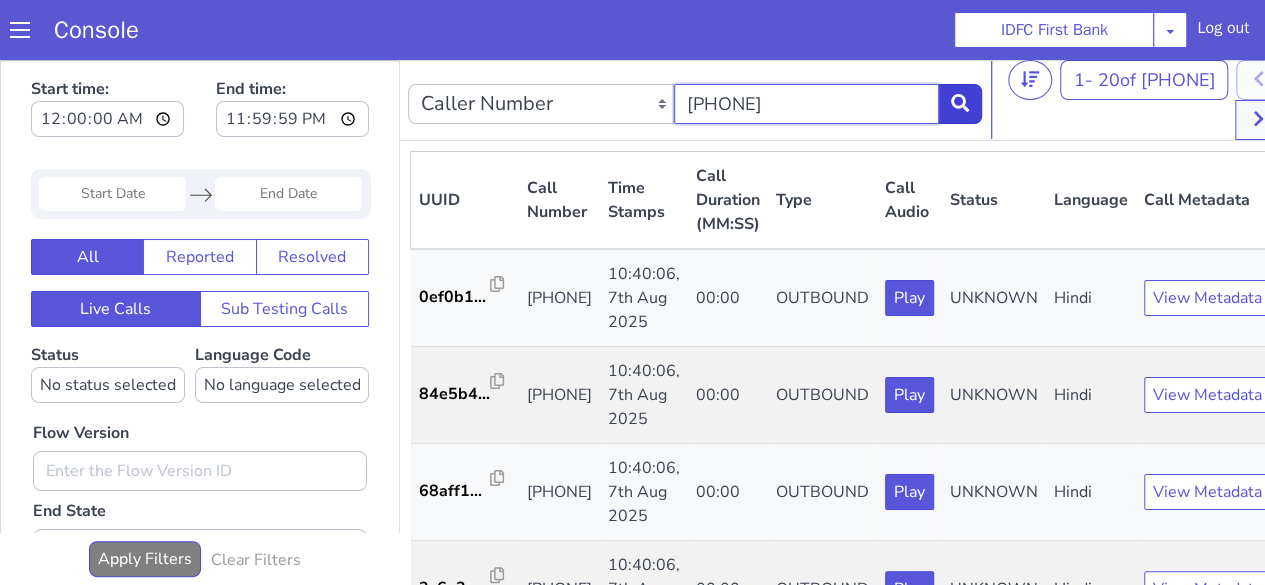 type on "9834569605" 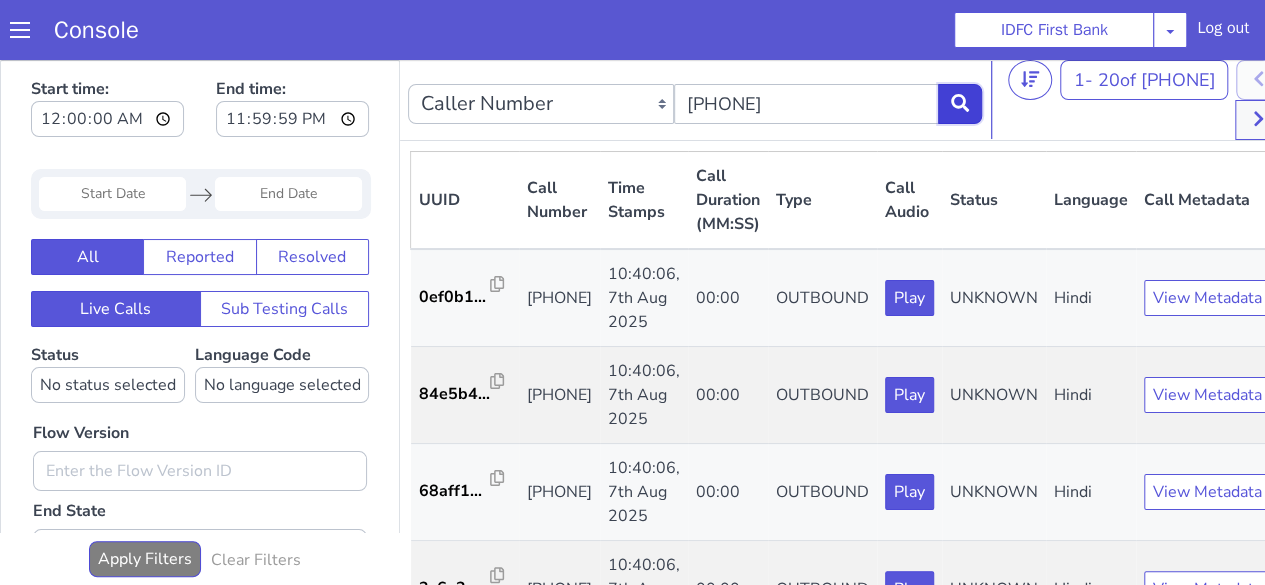 click 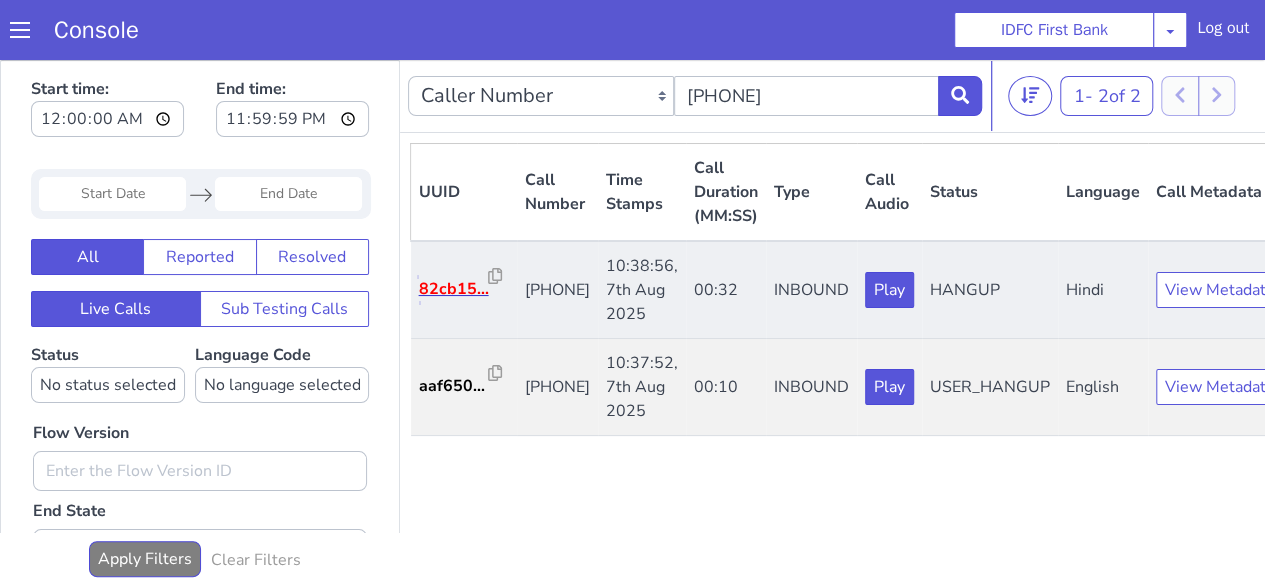click on "82cb15..." at bounding box center [454, 289] 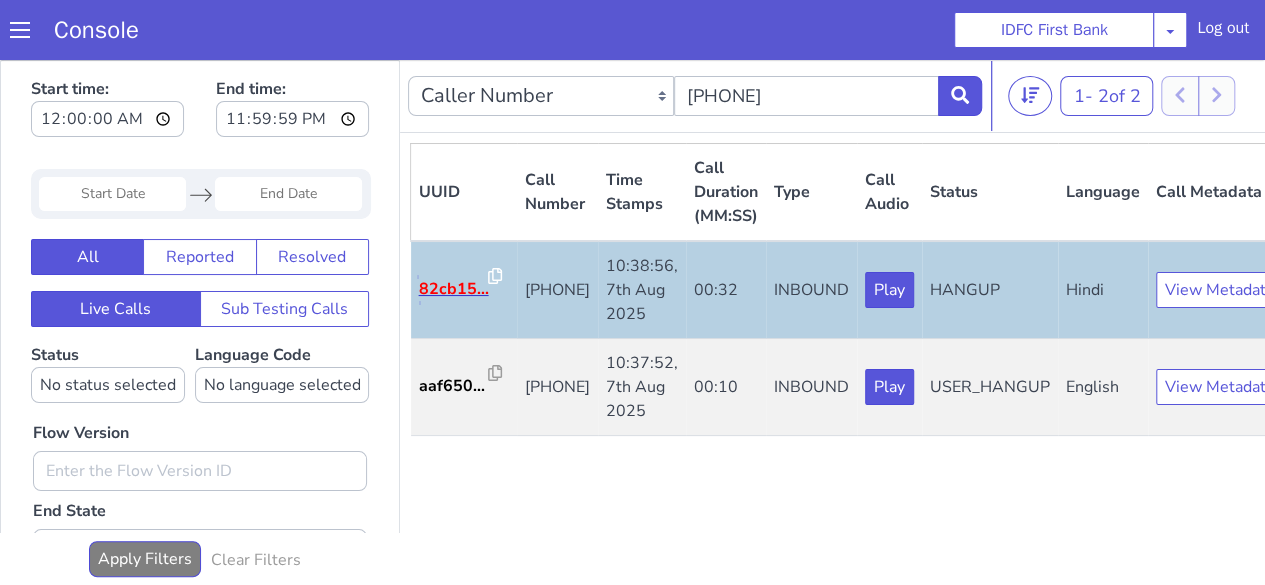 click on "82cb15..." at bounding box center (454, 289) 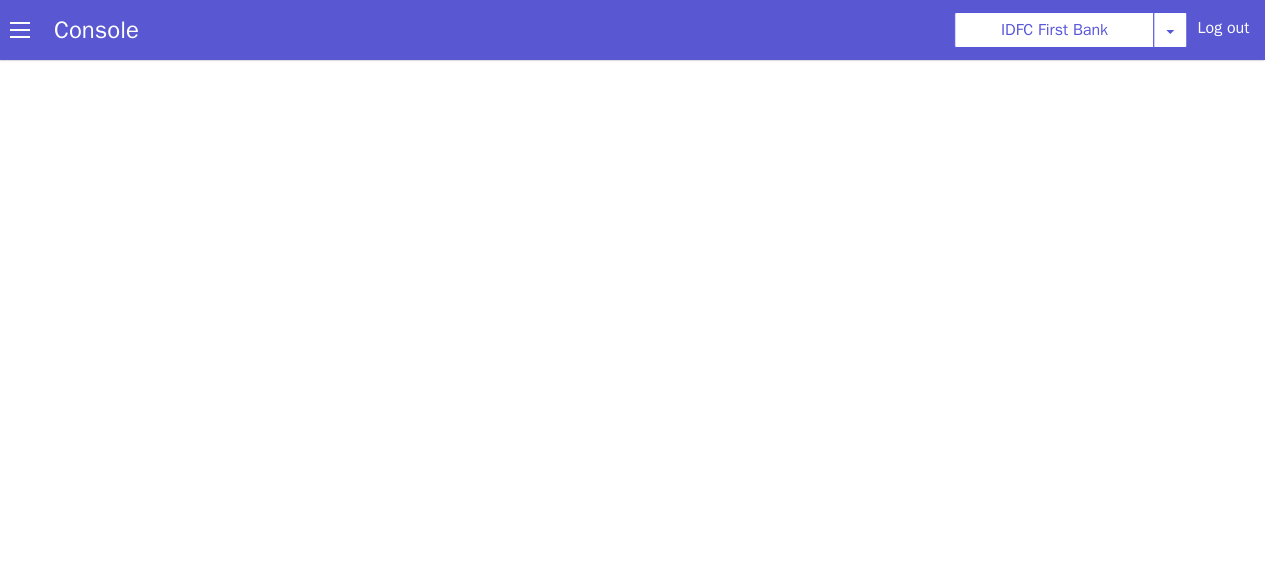 scroll, scrollTop: 0, scrollLeft: 0, axis: both 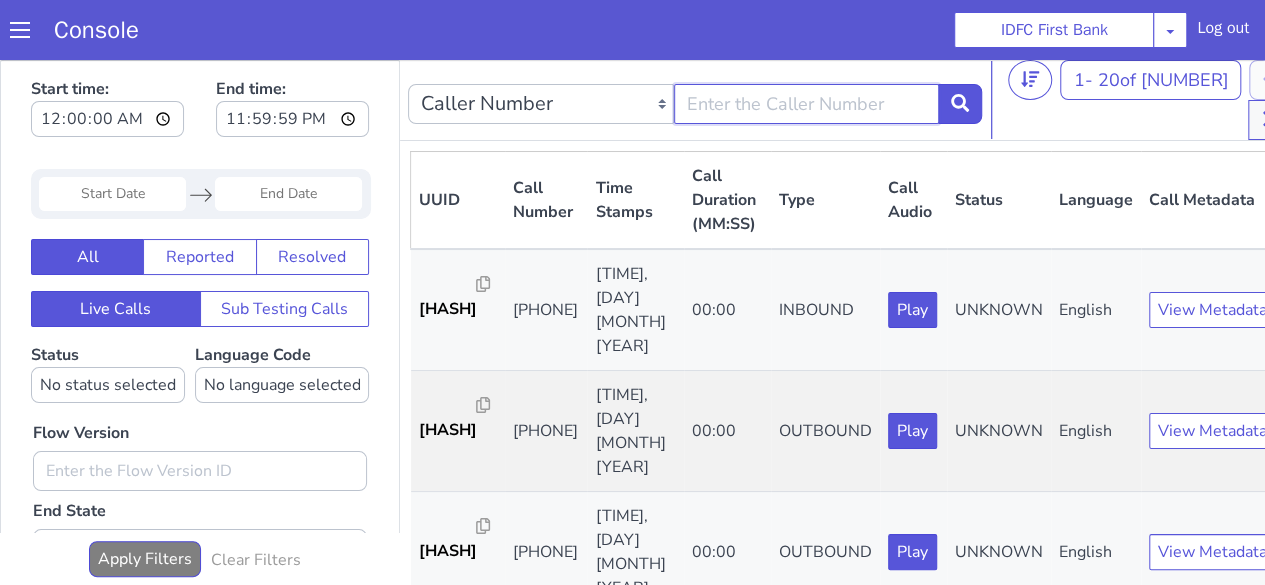 click at bounding box center [807, 104] 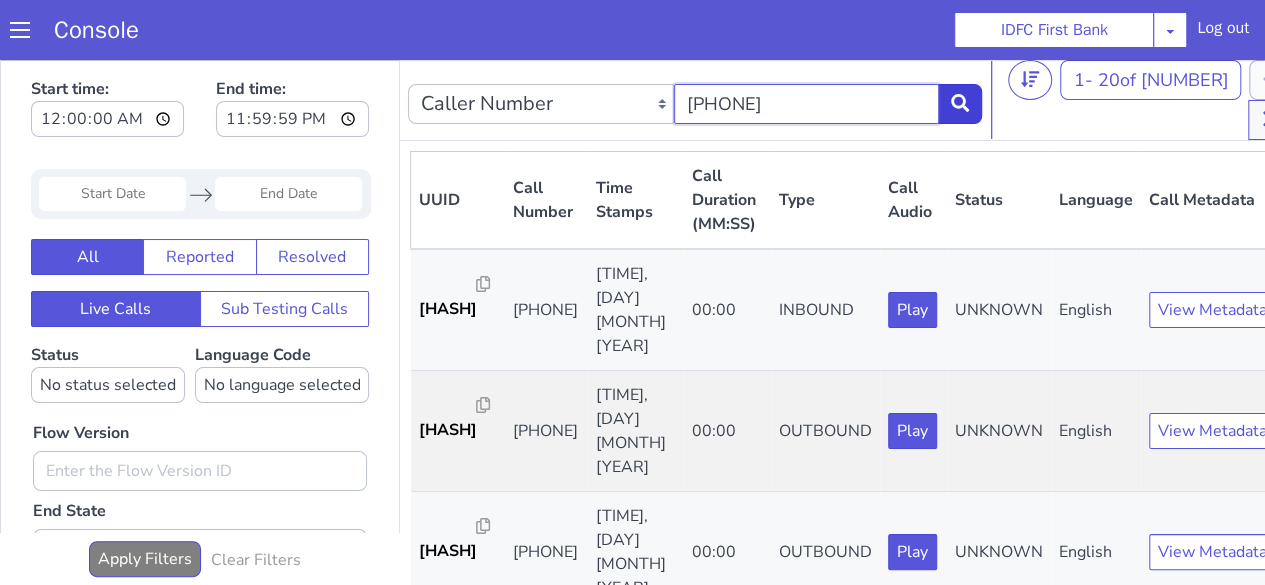 type on "9834569605" 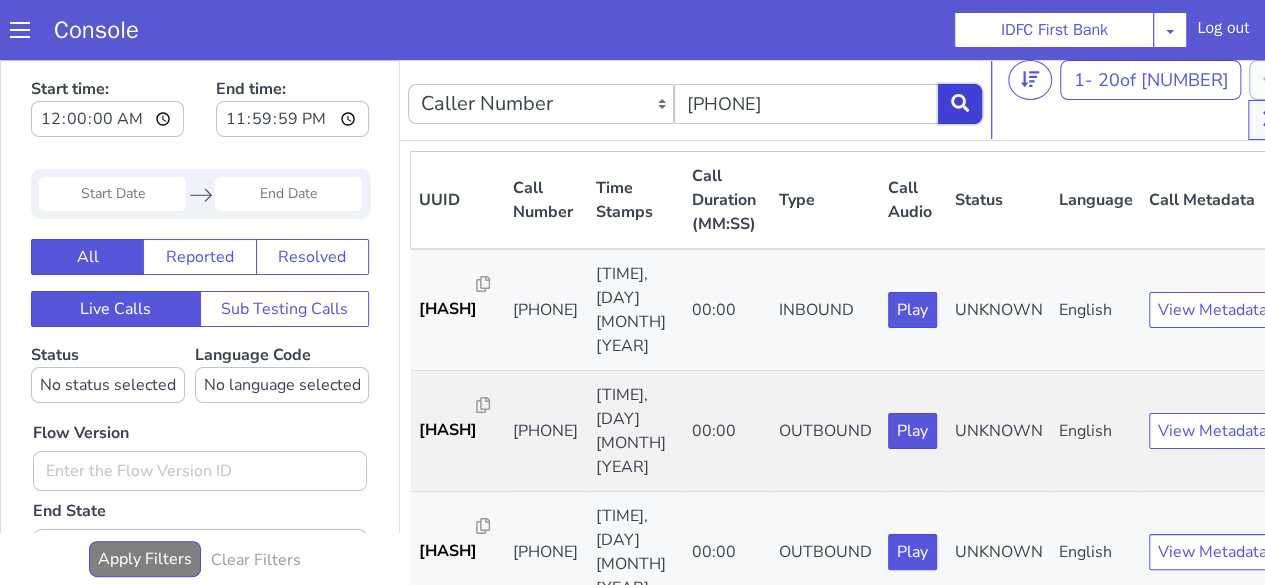 click 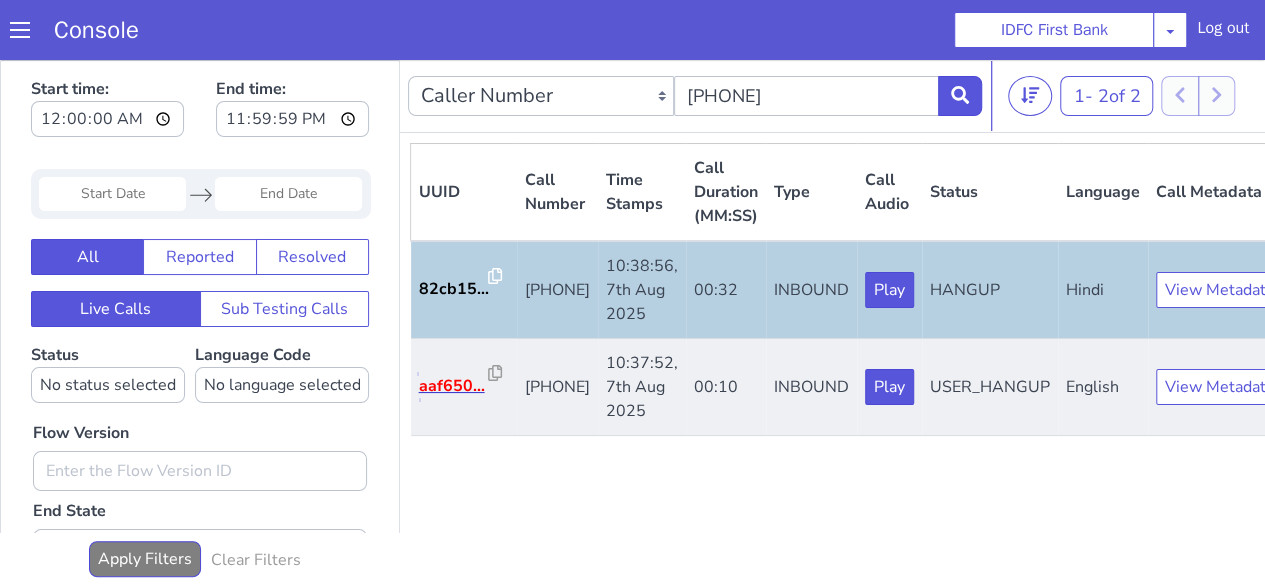 click on "aaf650..." at bounding box center (454, 386) 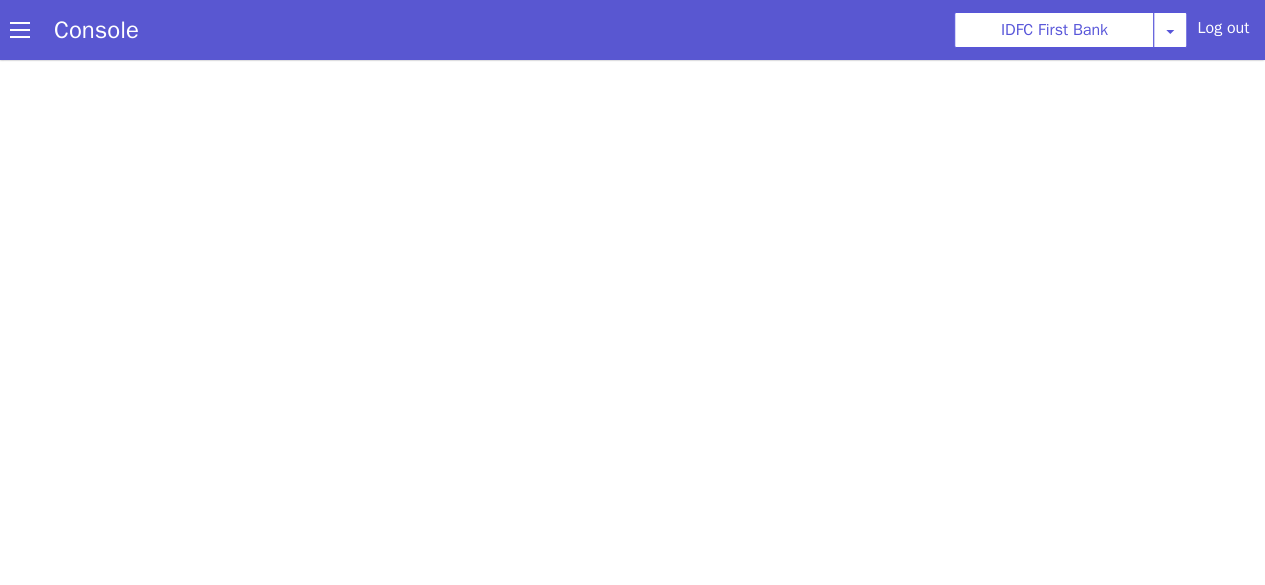 scroll, scrollTop: 5, scrollLeft: 0, axis: vertical 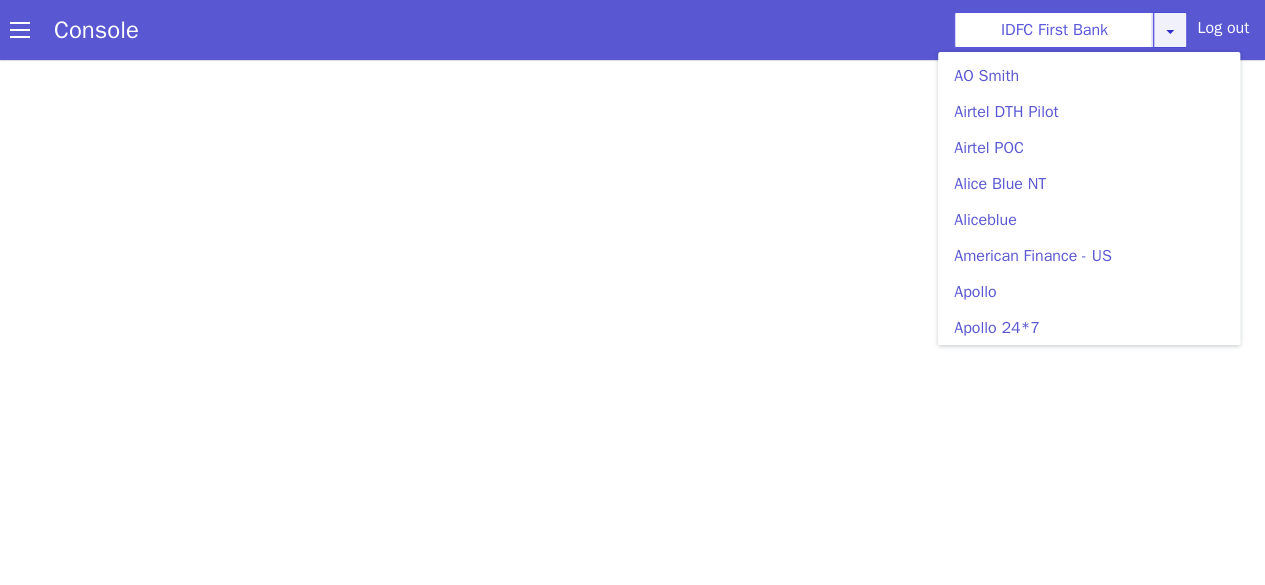 click at bounding box center [1170, 30] 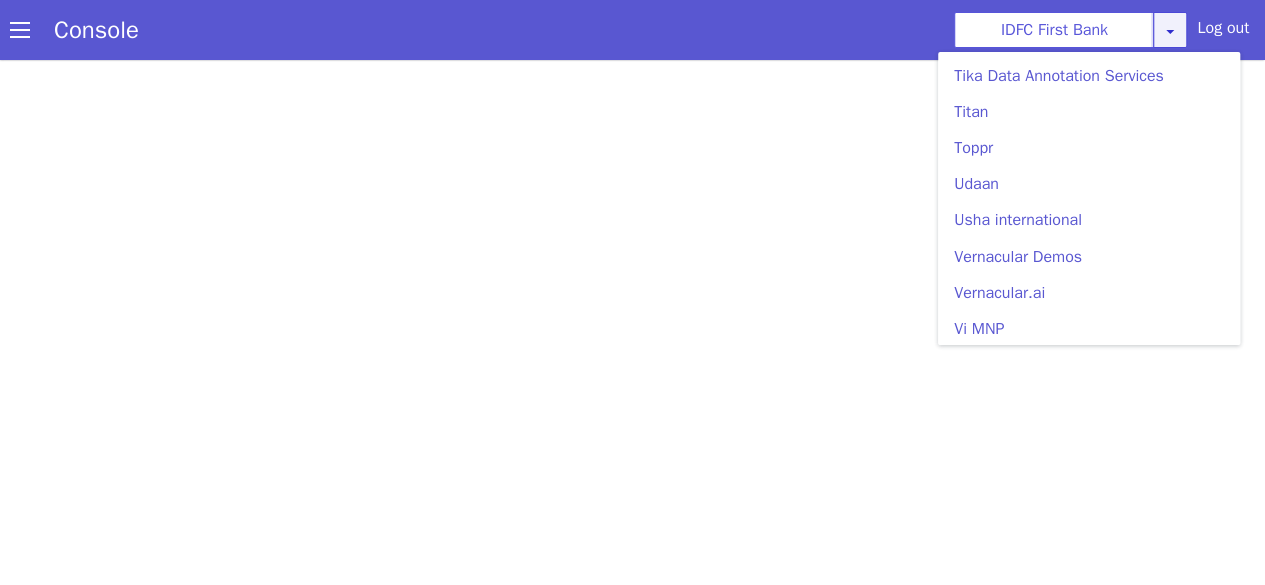 scroll, scrollTop: 5875, scrollLeft: 0, axis: vertical 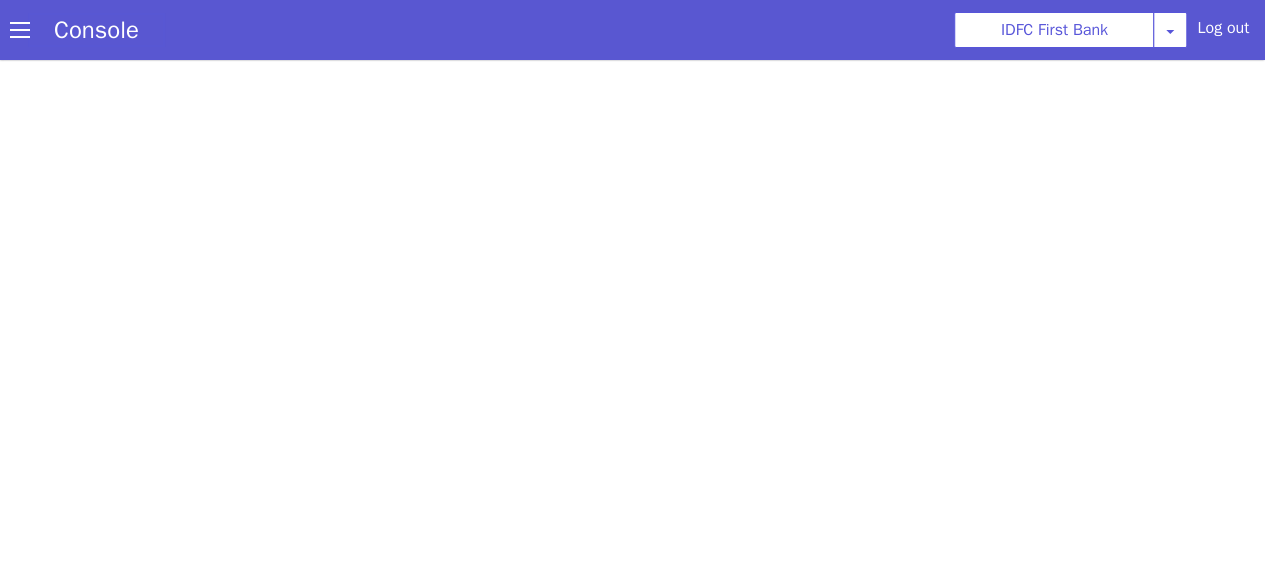 click on "Console" at bounding box center [96, 30] 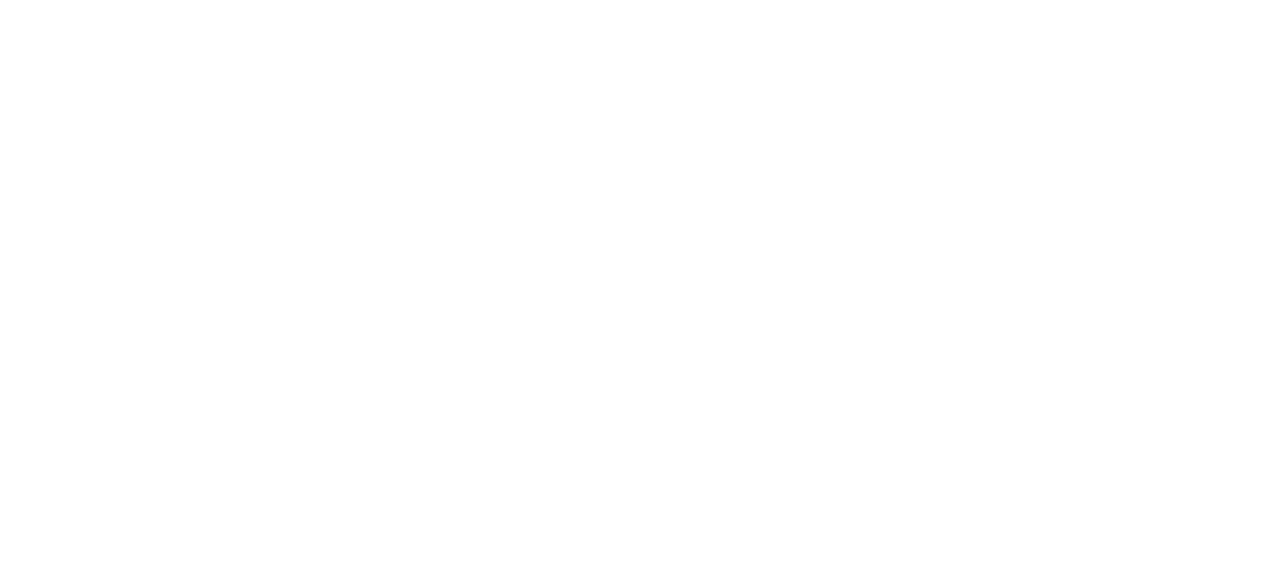 scroll, scrollTop: 5, scrollLeft: 0, axis: vertical 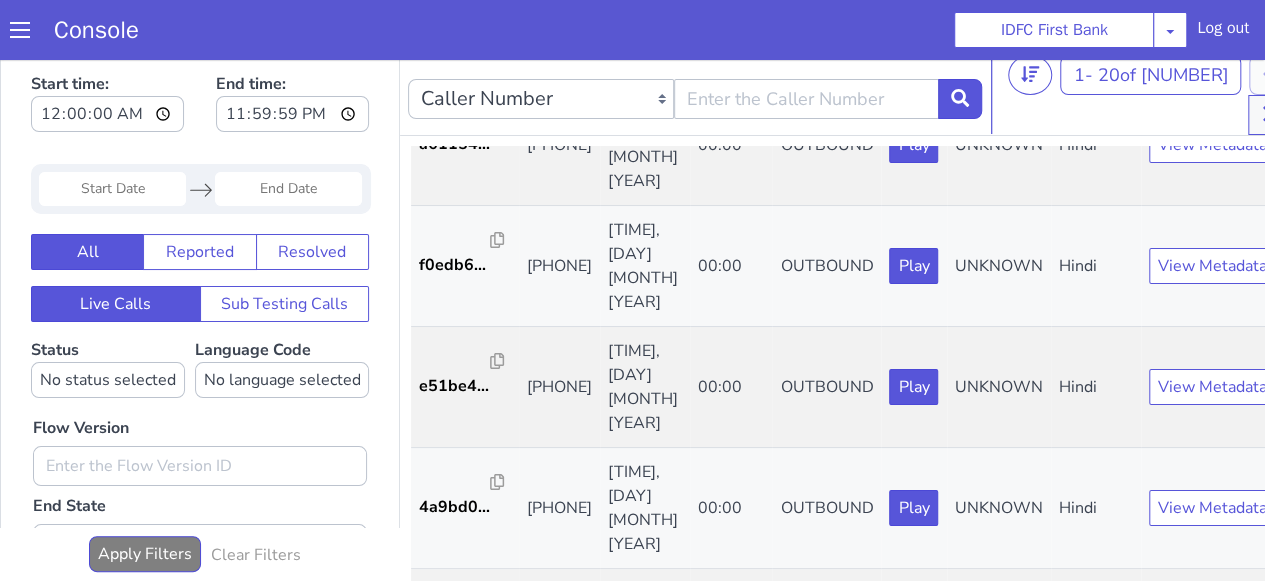 click on "2ced2a..." at bounding box center (944, 323) 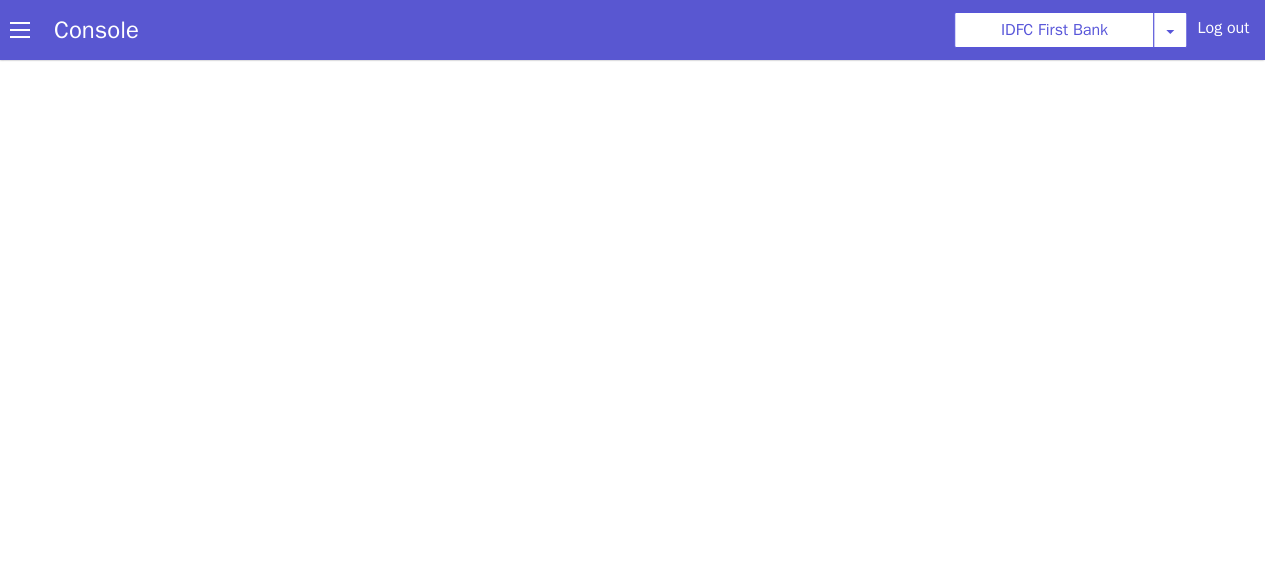 scroll, scrollTop: 0, scrollLeft: 0, axis: both 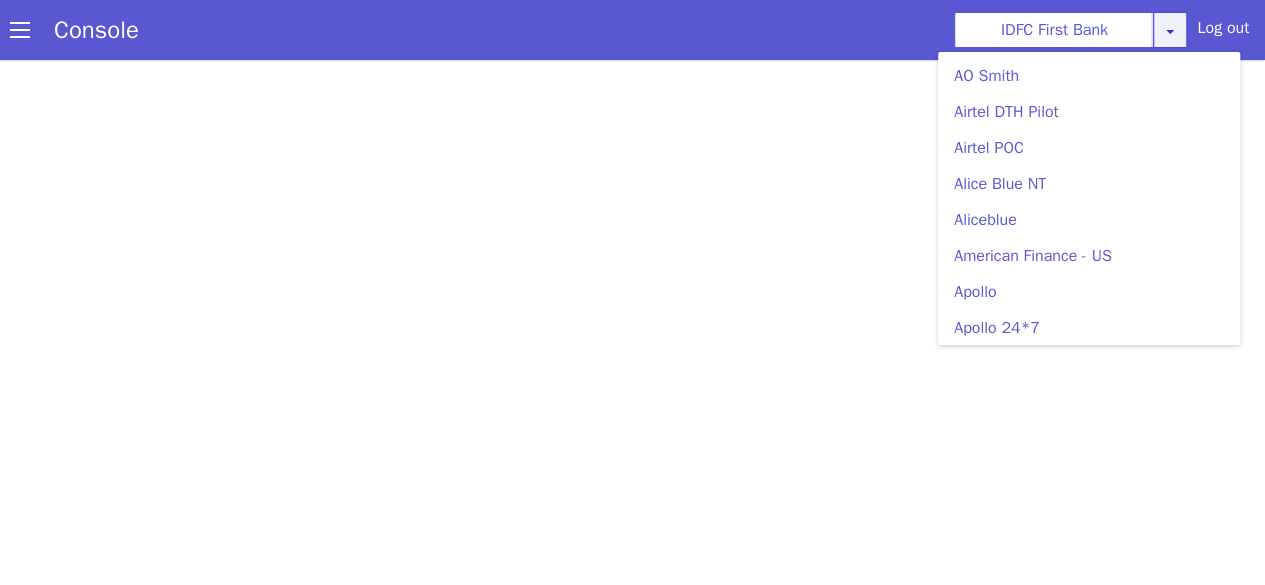 click at bounding box center (1170, 31) 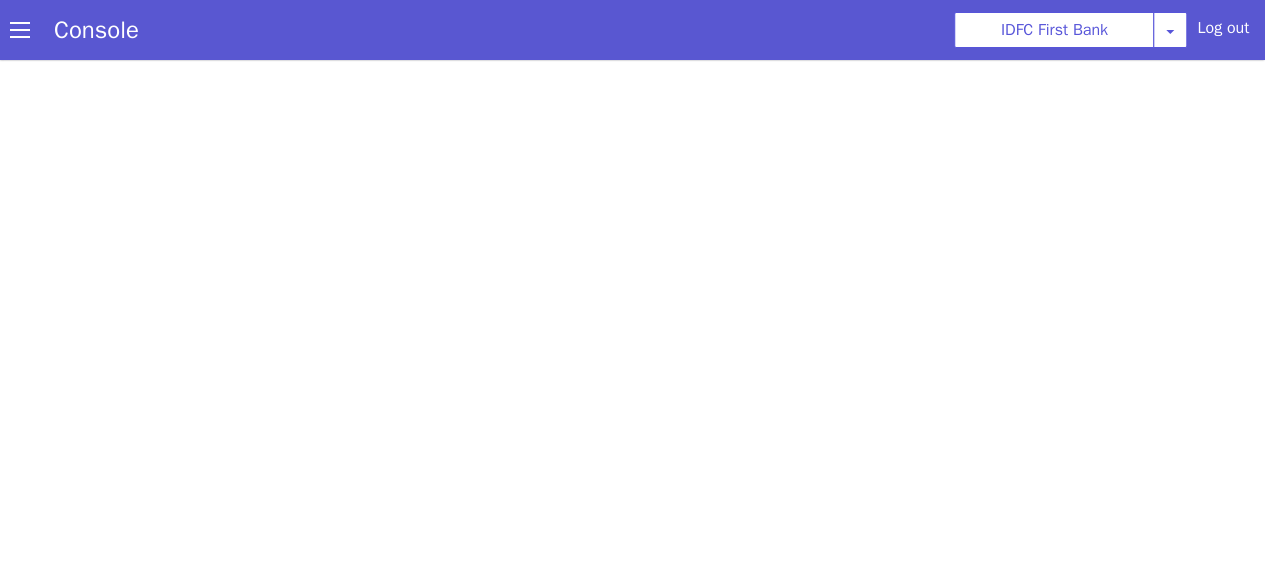 click at bounding box center [632, 322] 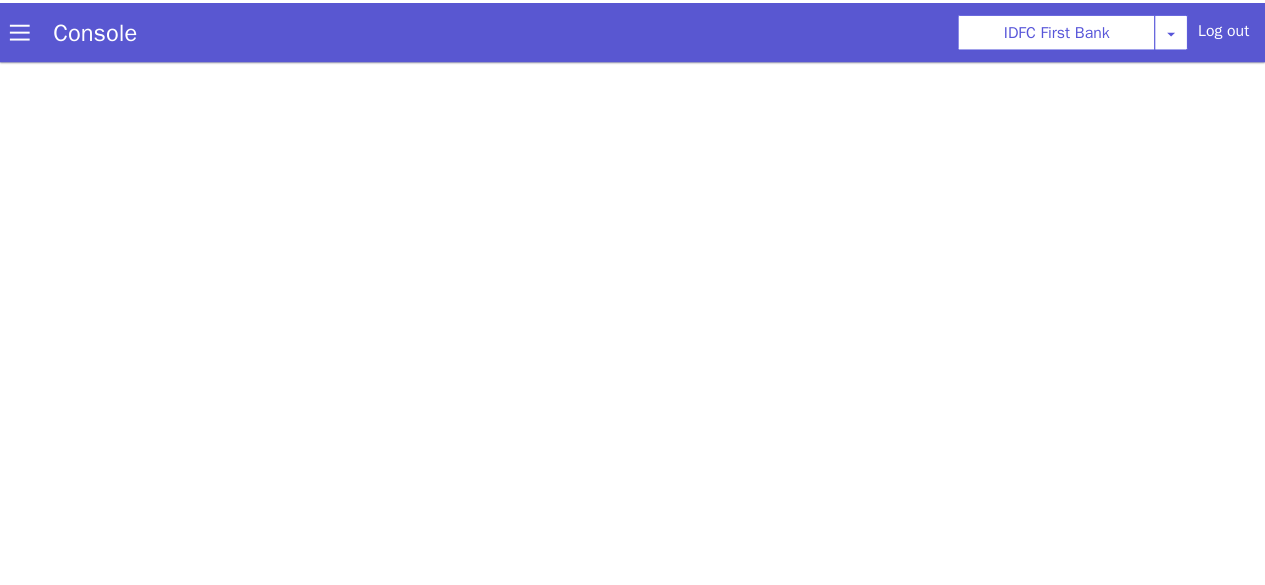 scroll, scrollTop: 0, scrollLeft: 0, axis: both 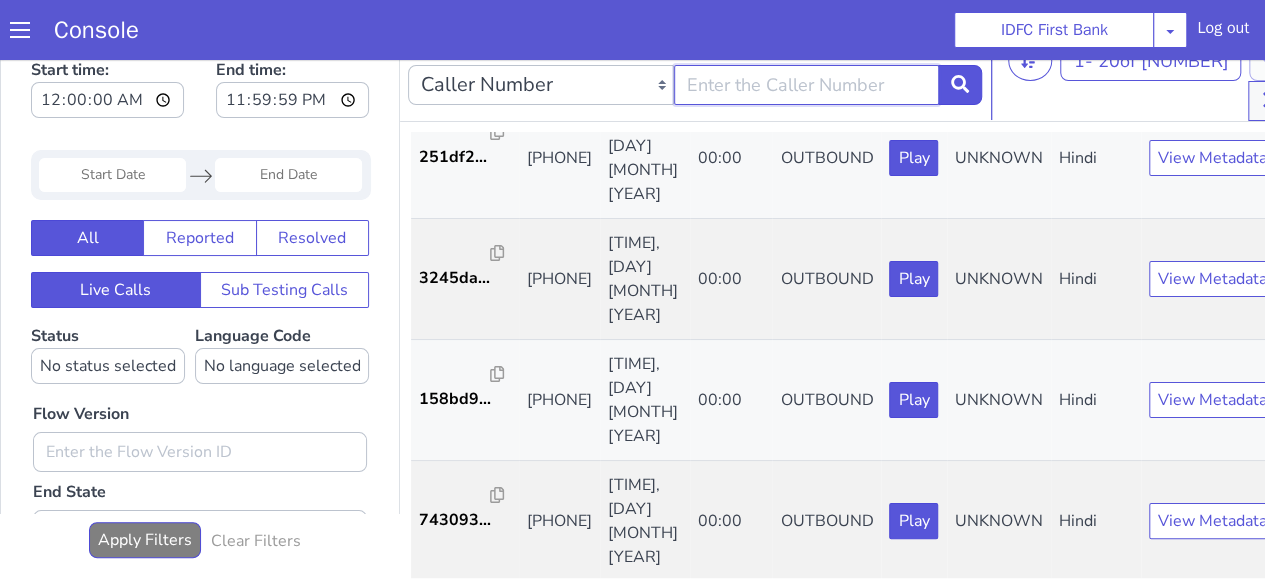 click at bounding box center [807, 85] 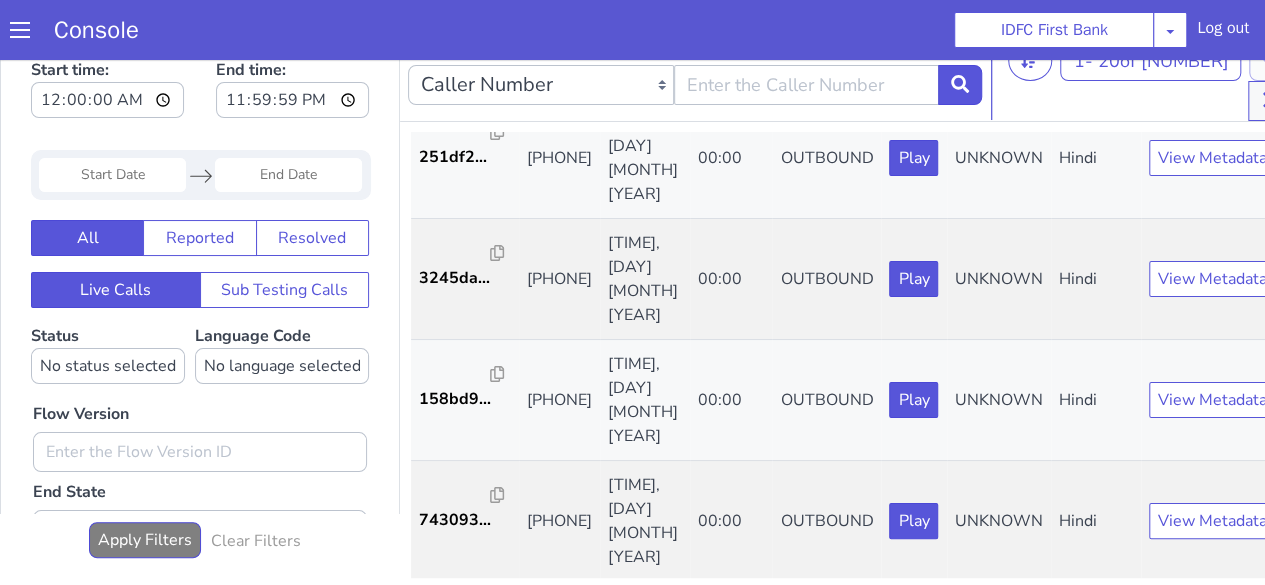 click on "86d5ba..." at bounding box center (455, 1004) 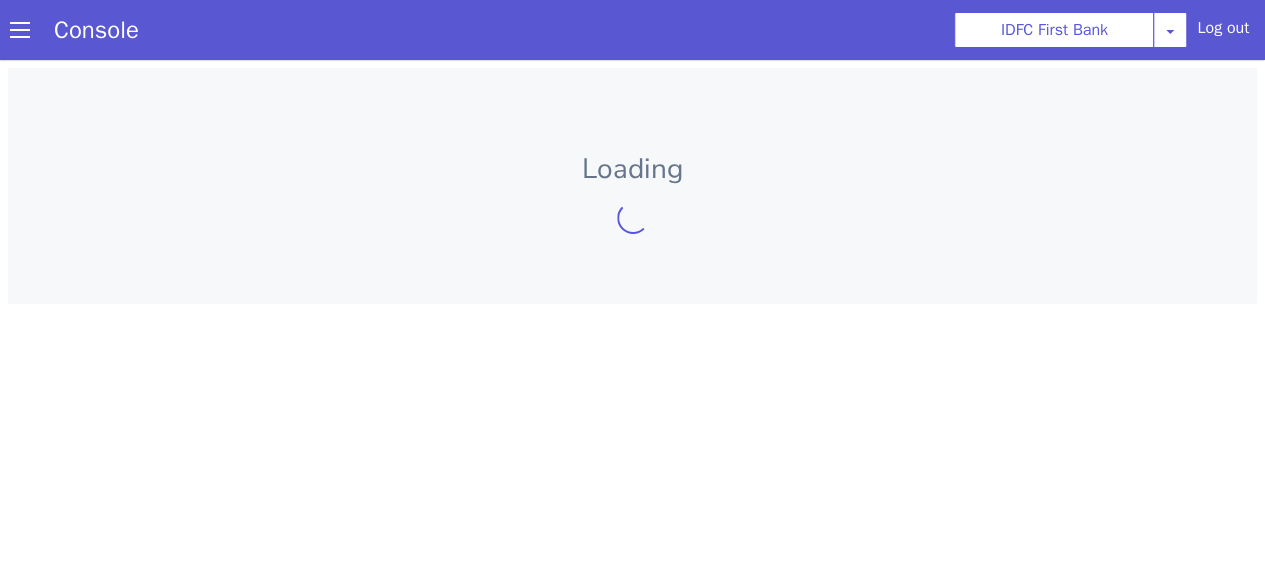 scroll, scrollTop: 0, scrollLeft: 0, axis: both 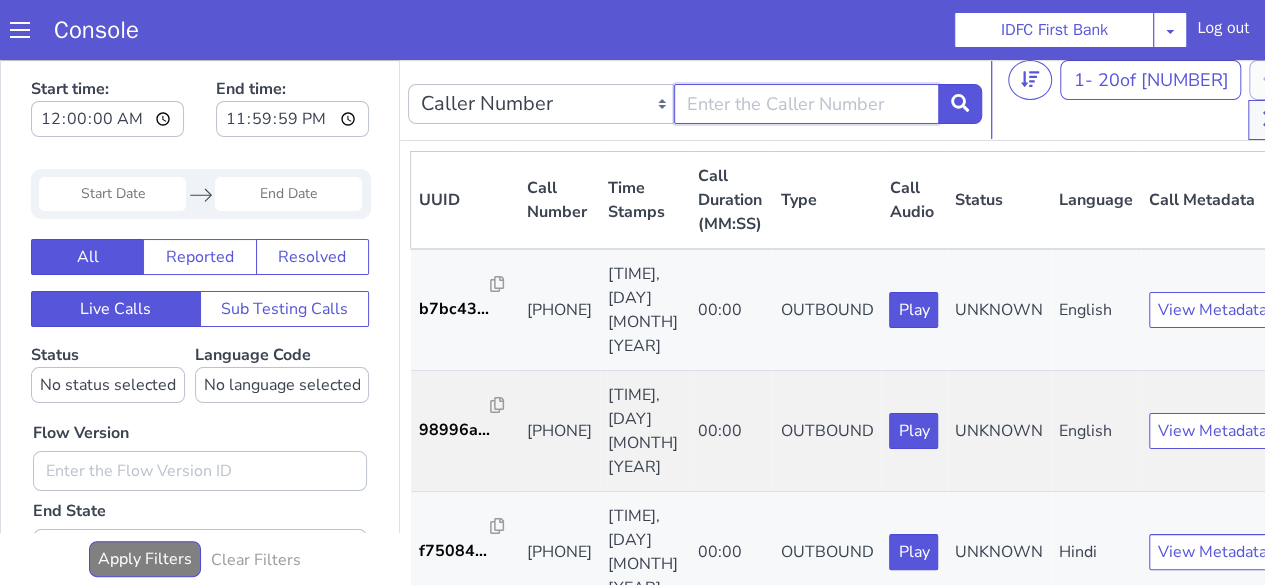 click at bounding box center [807, 104] 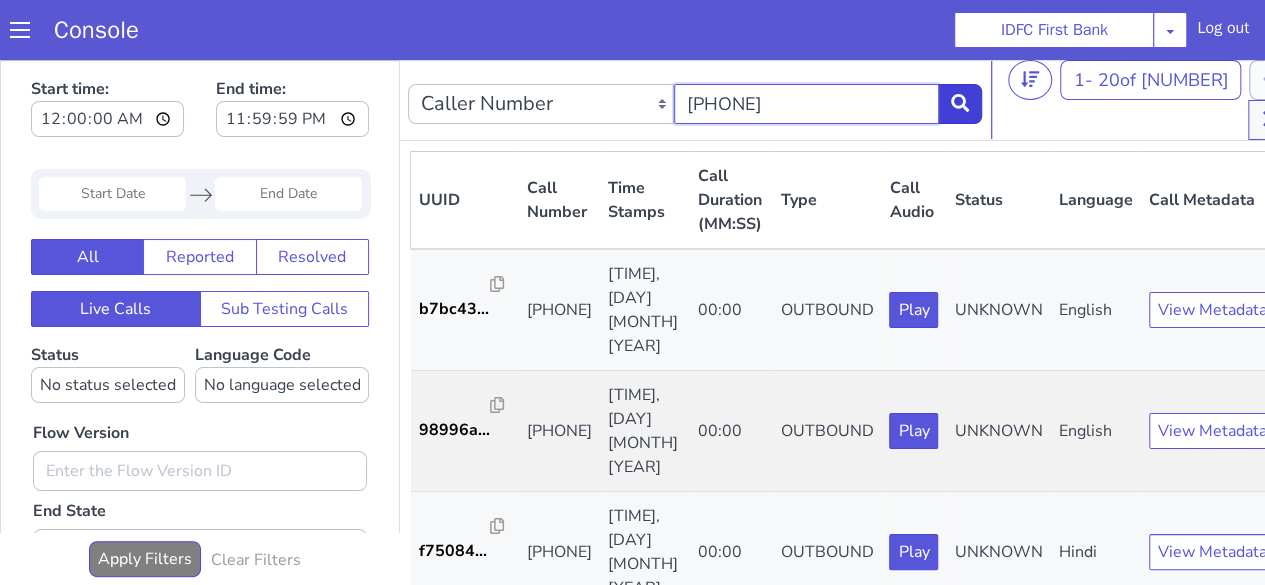 type on "9834569605" 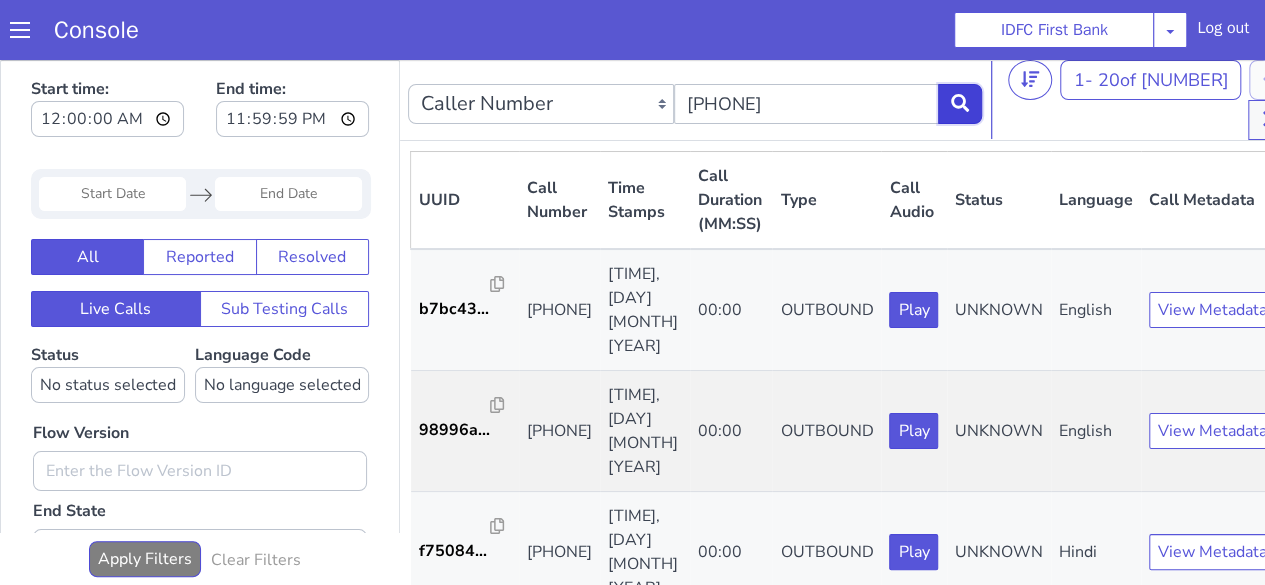 click 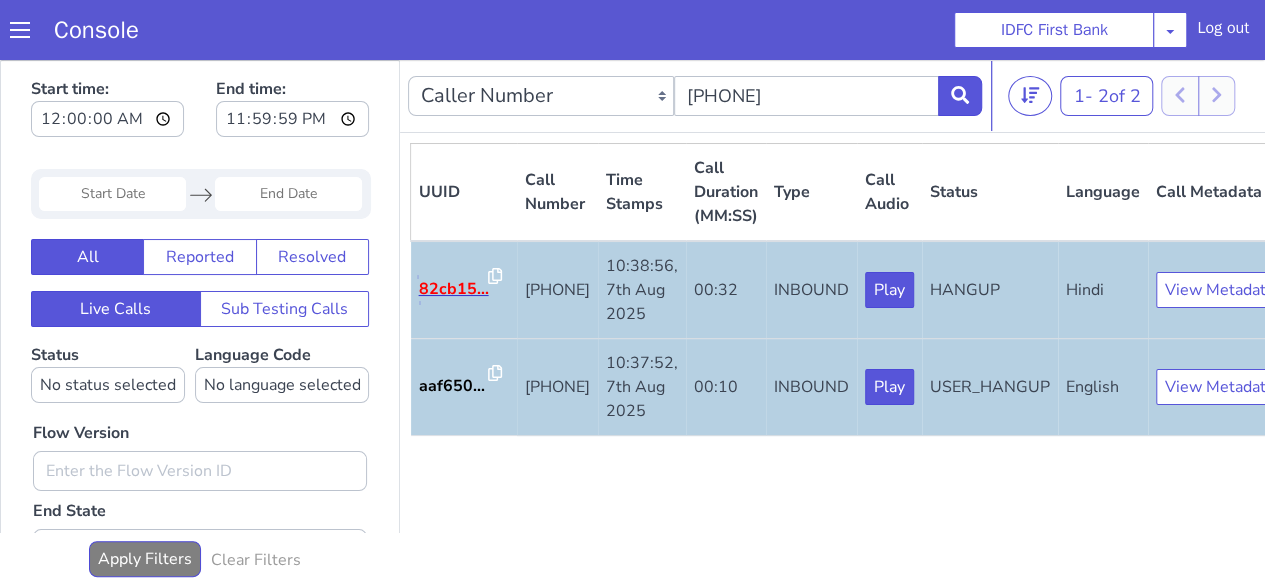 click on "82cb15..." at bounding box center (454, 289) 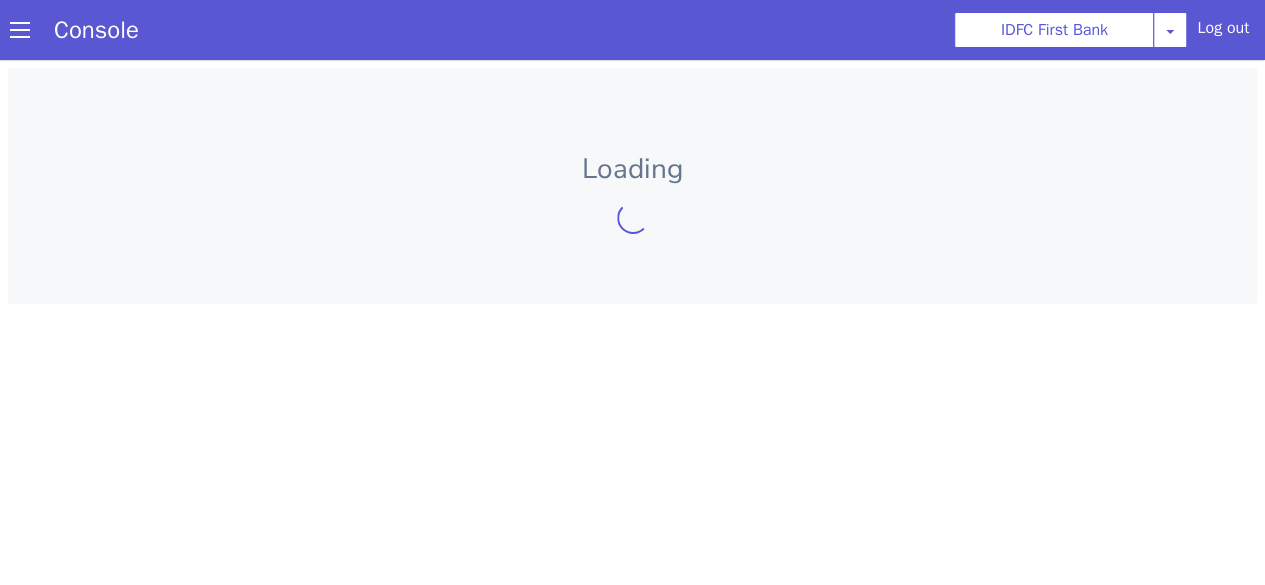 scroll, scrollTop: 0, scrollLeft: 0, axis: both 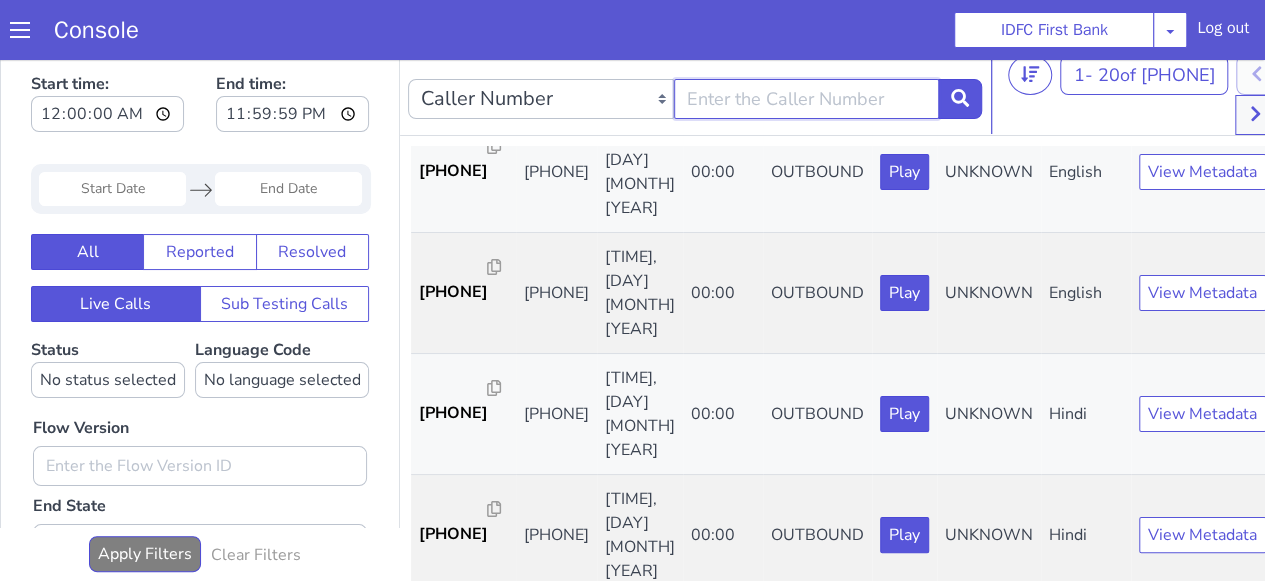 click at bounding box center (807, 99) 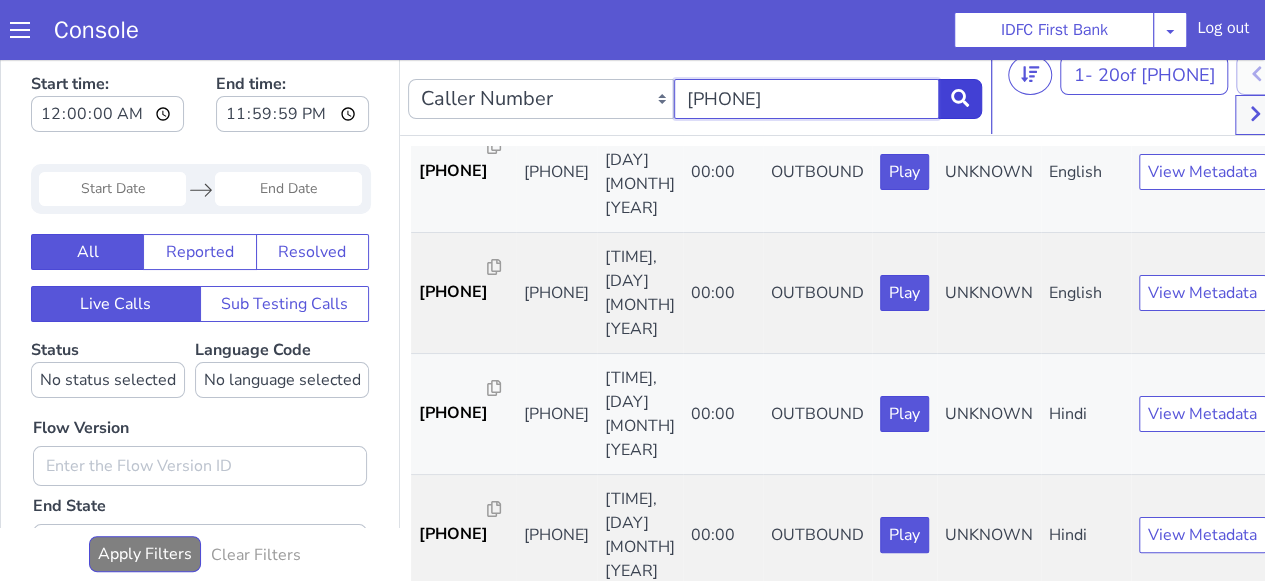 type on "[PHONE]" 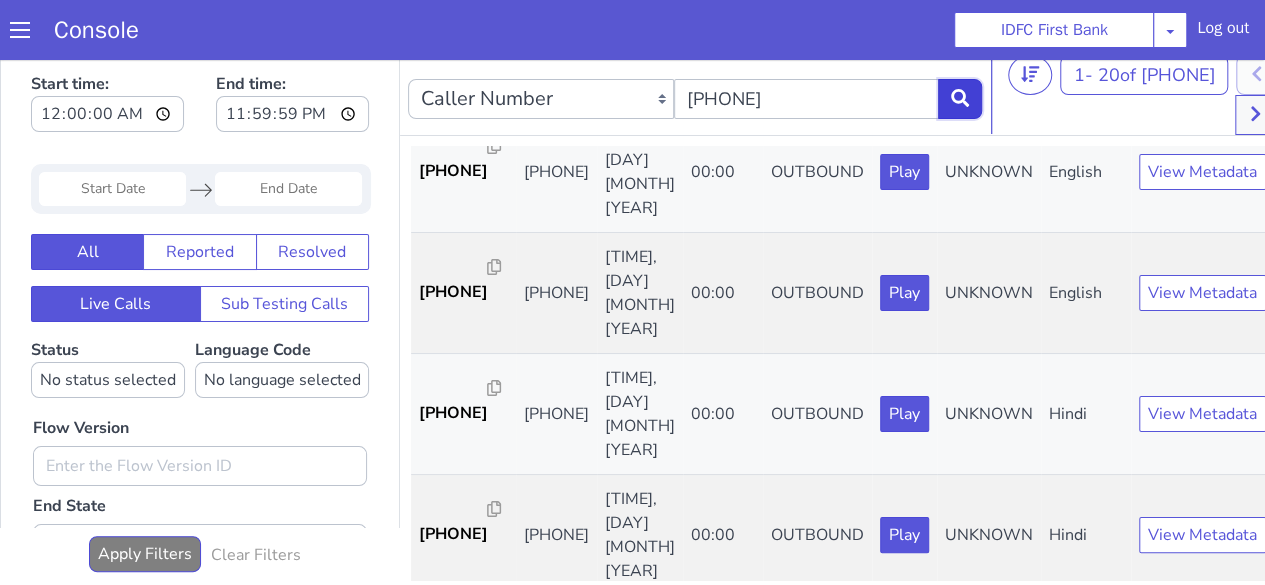 click at bounding box center (960, 99) 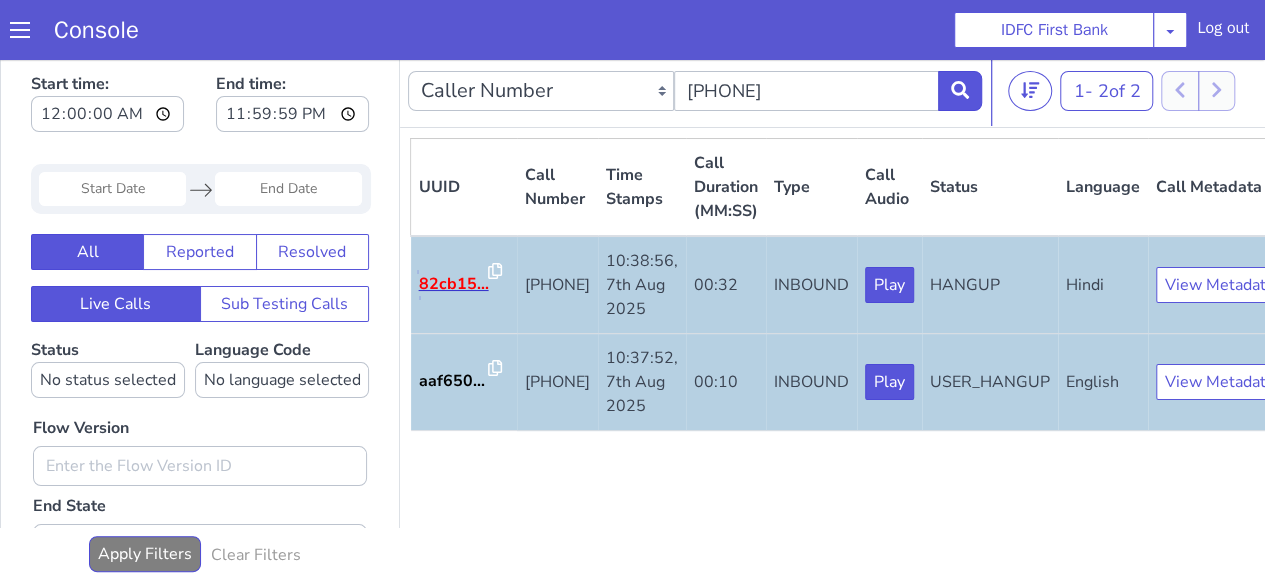 click on "82cb15..." at bounding box center (454, 284) 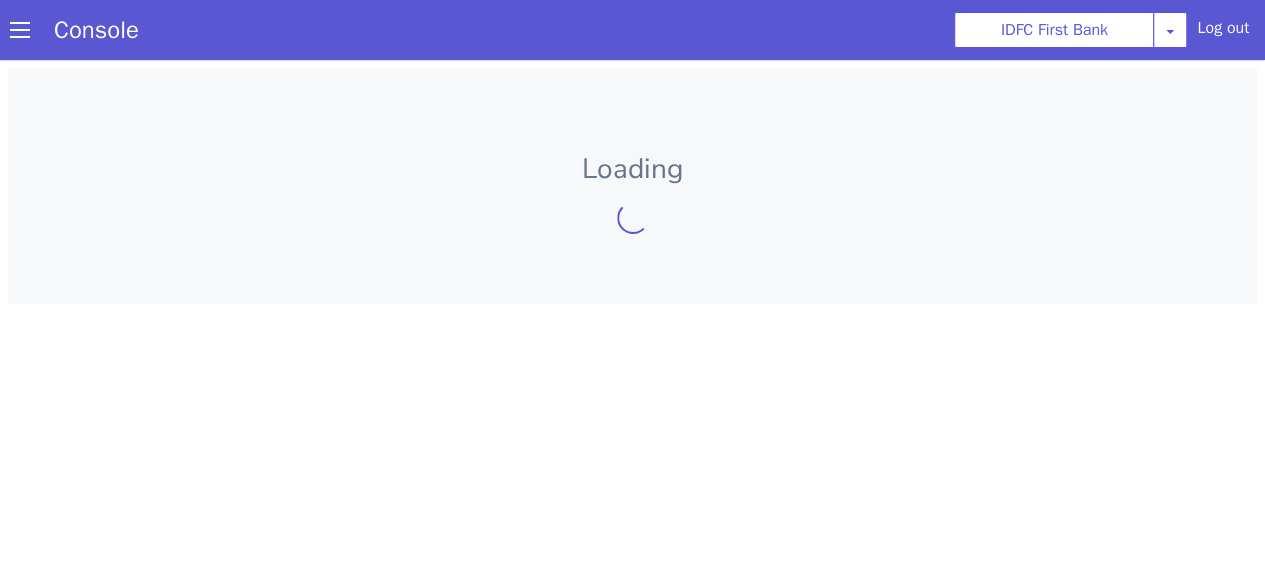 scroll, scrollTop: 0, scrollLeft: 0, axis: both 